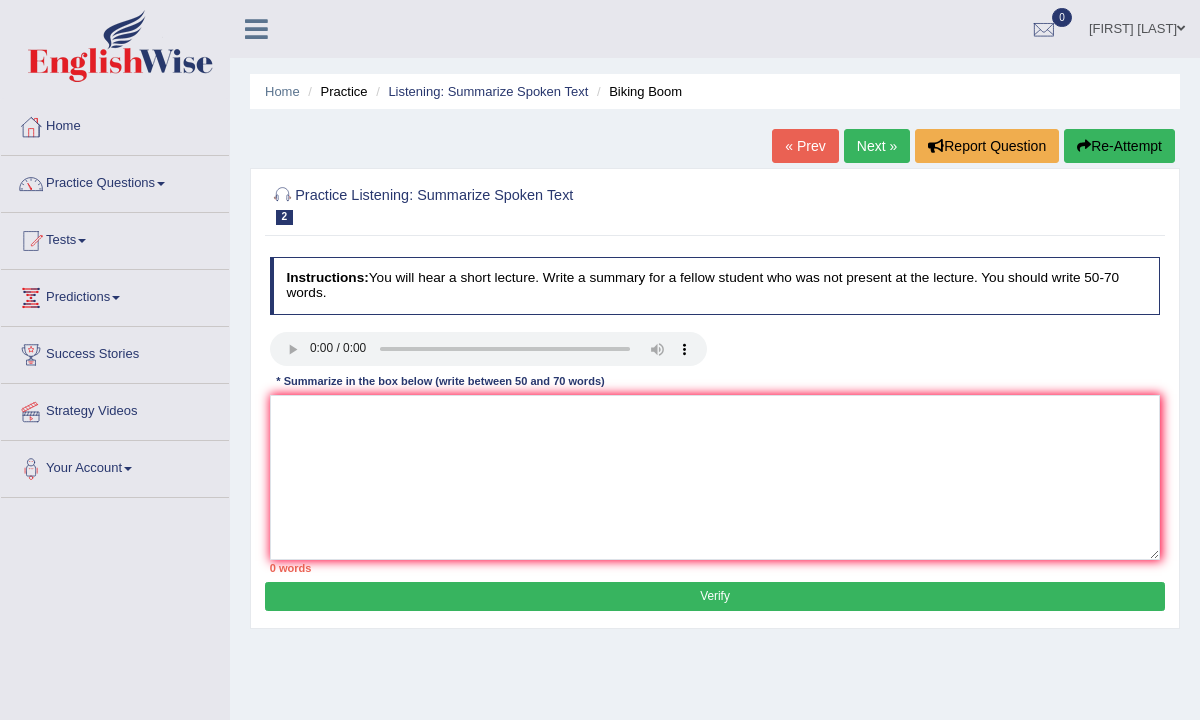 scroll, scrollTop: 0, scrollLeft: 0, axis: both 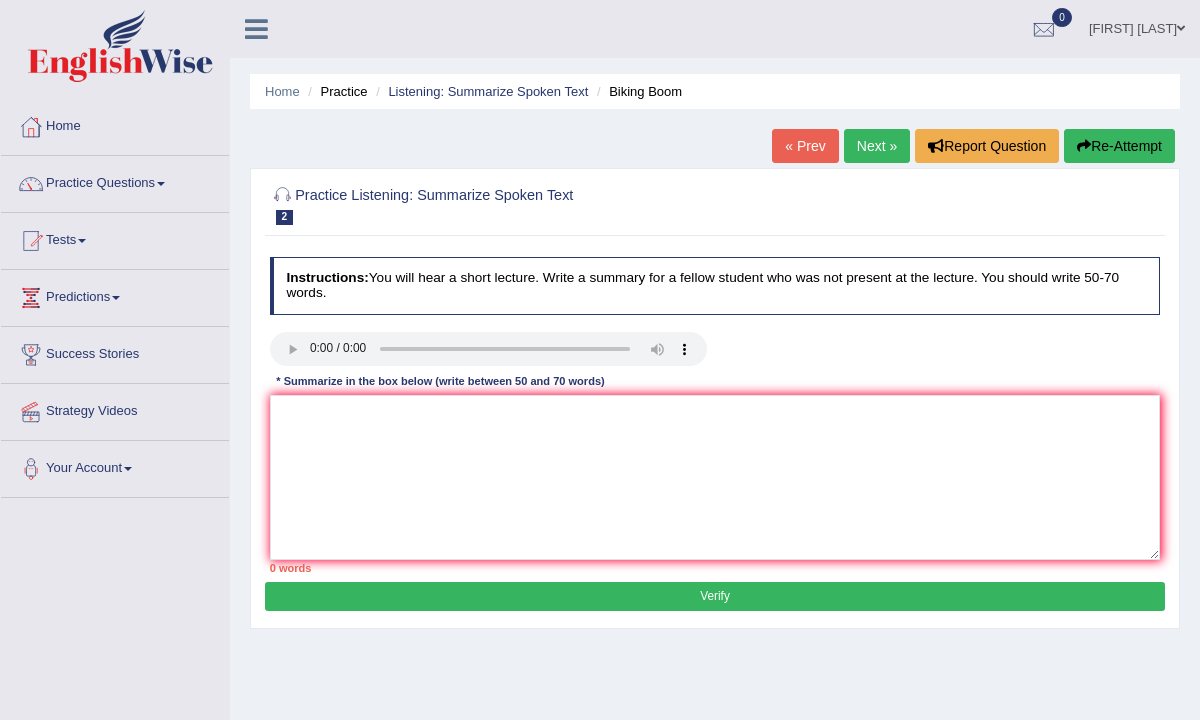 type 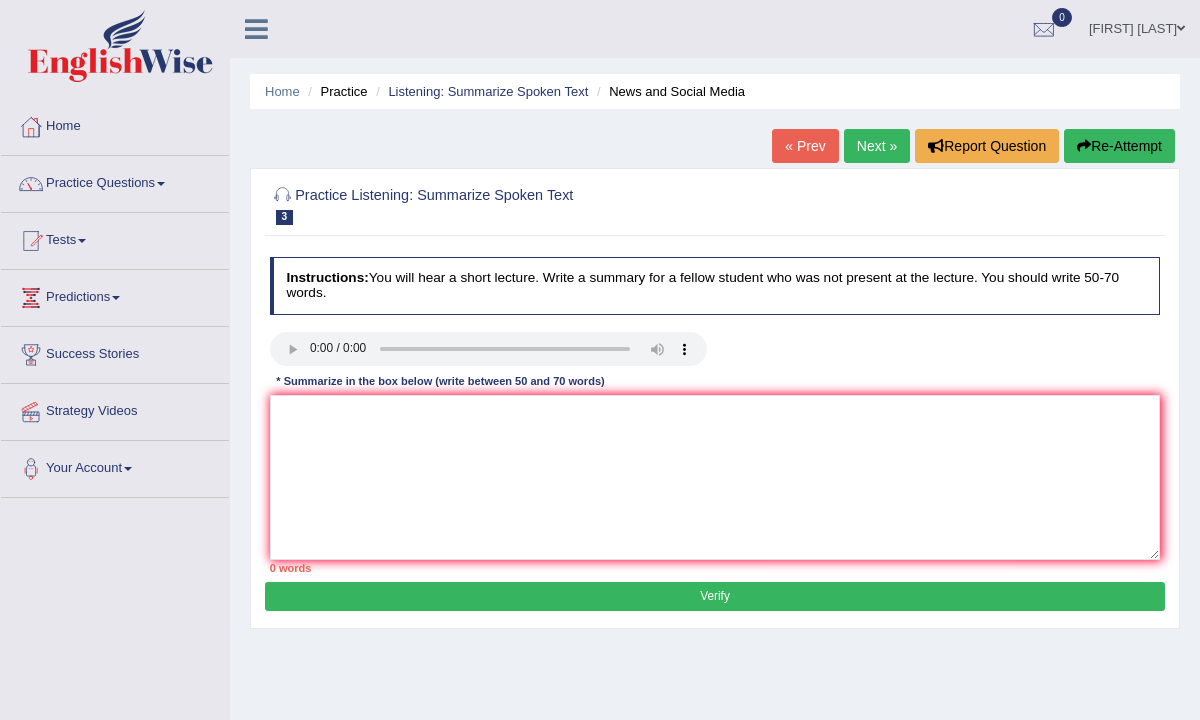 scroll, scrollTop: 0, scrollLeft: 0, axis: both 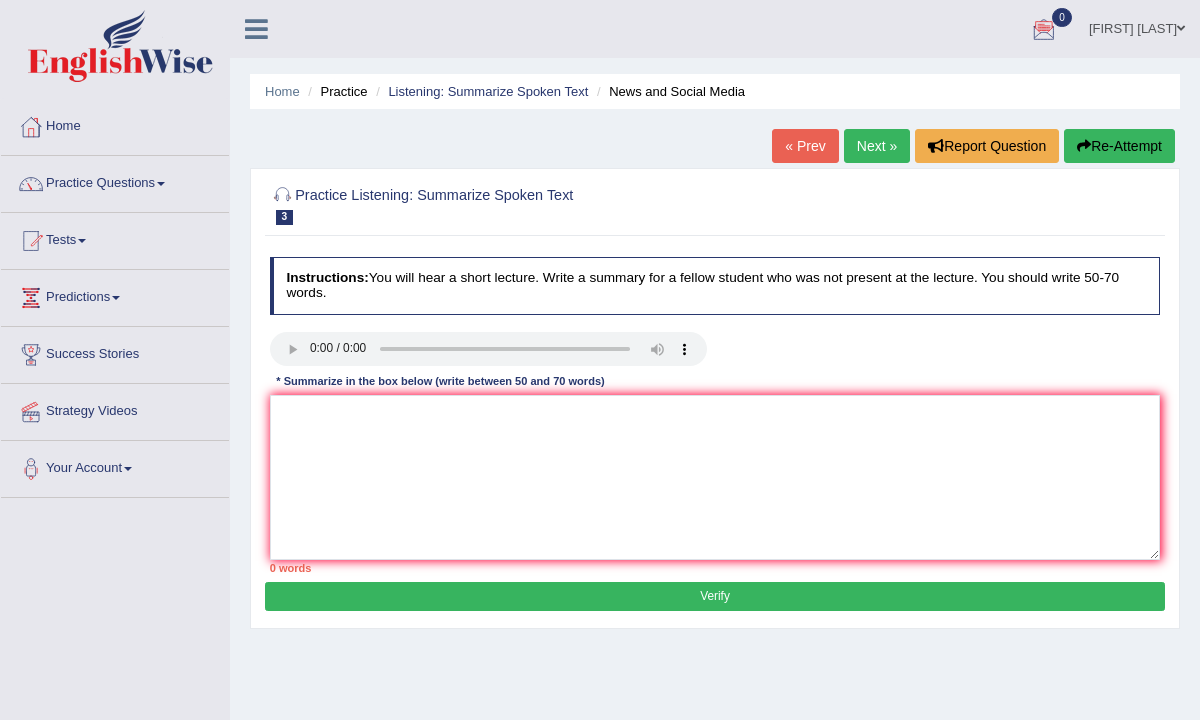 click at bounding box center [1044, 30] 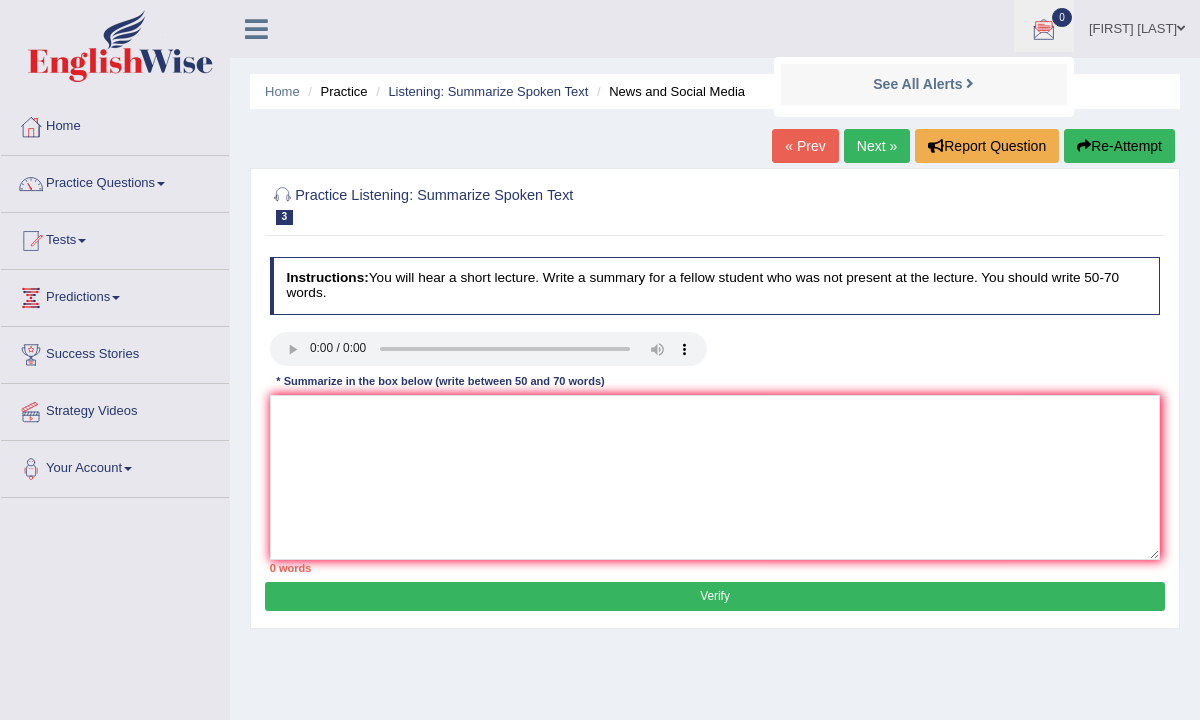 click at bounding box center [1044, 30] 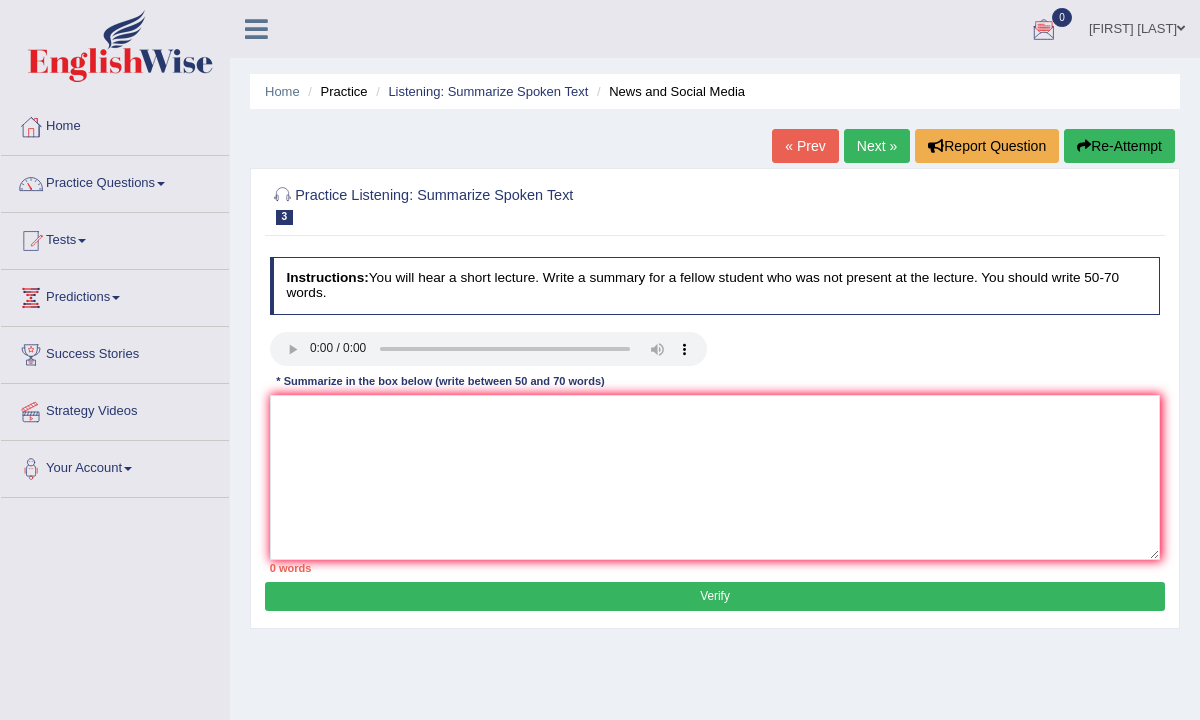 click at bounding box center [1044, 30] 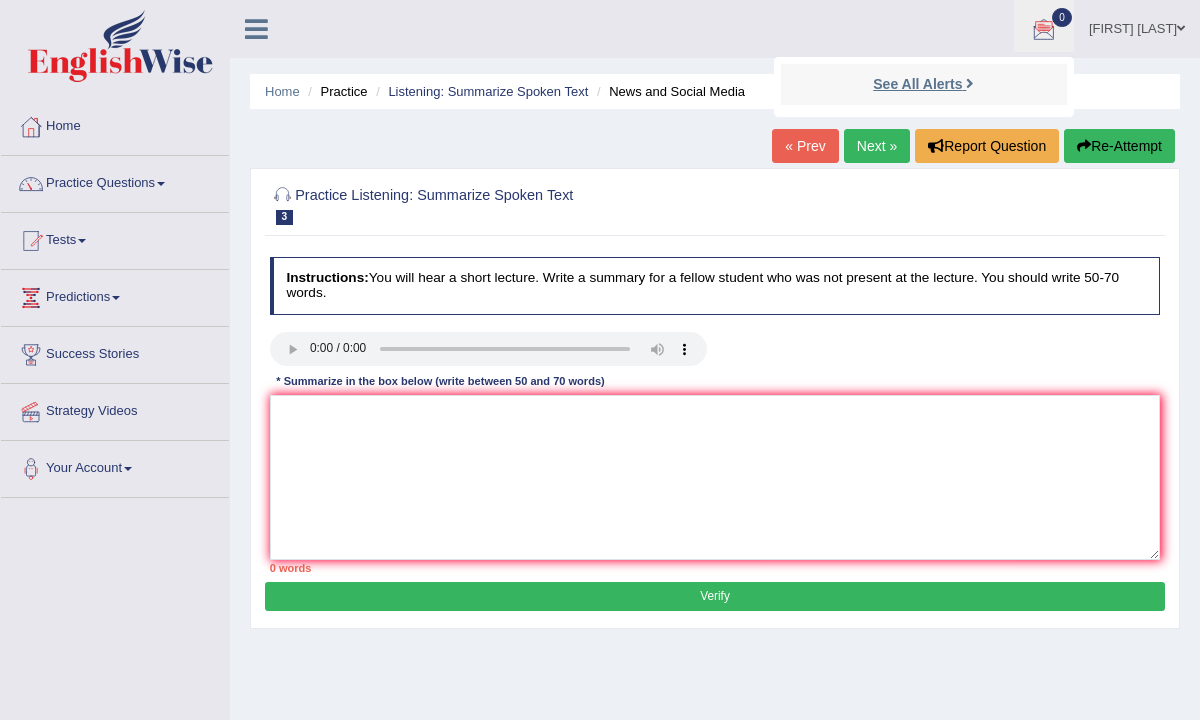 click on "See All Alerts" at bounding box center (917, 84) 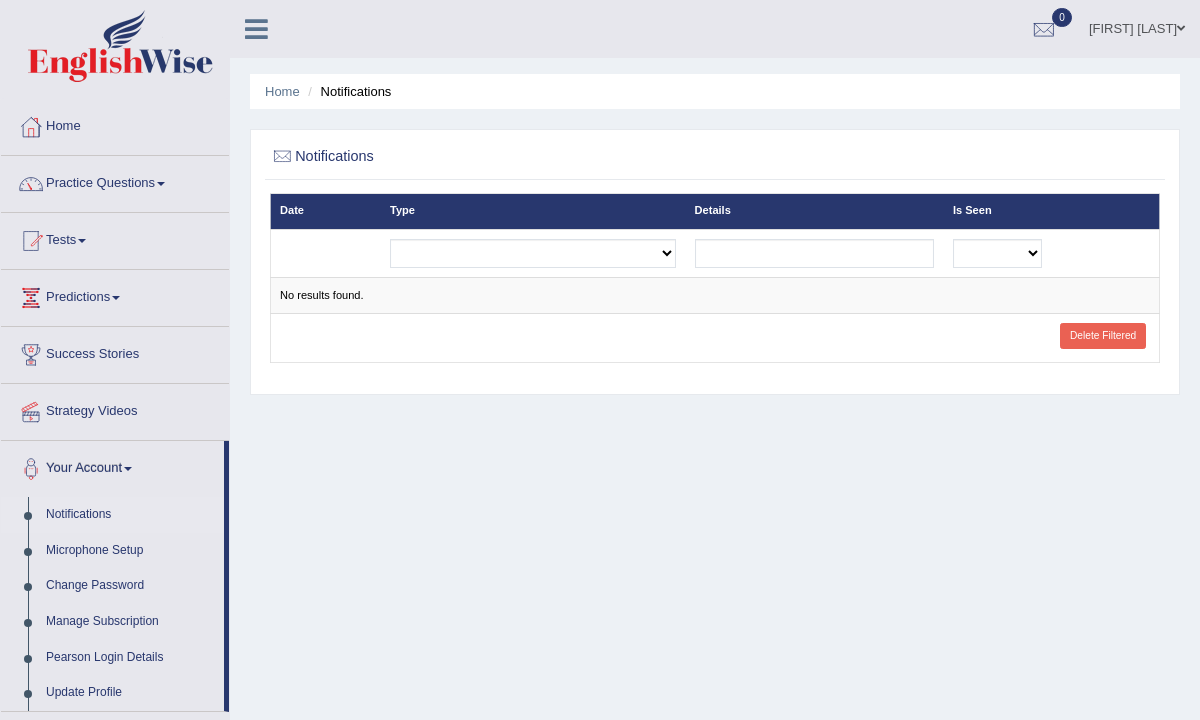 scroll, scrollTop: 0, scrollLeft: 0, axis: both 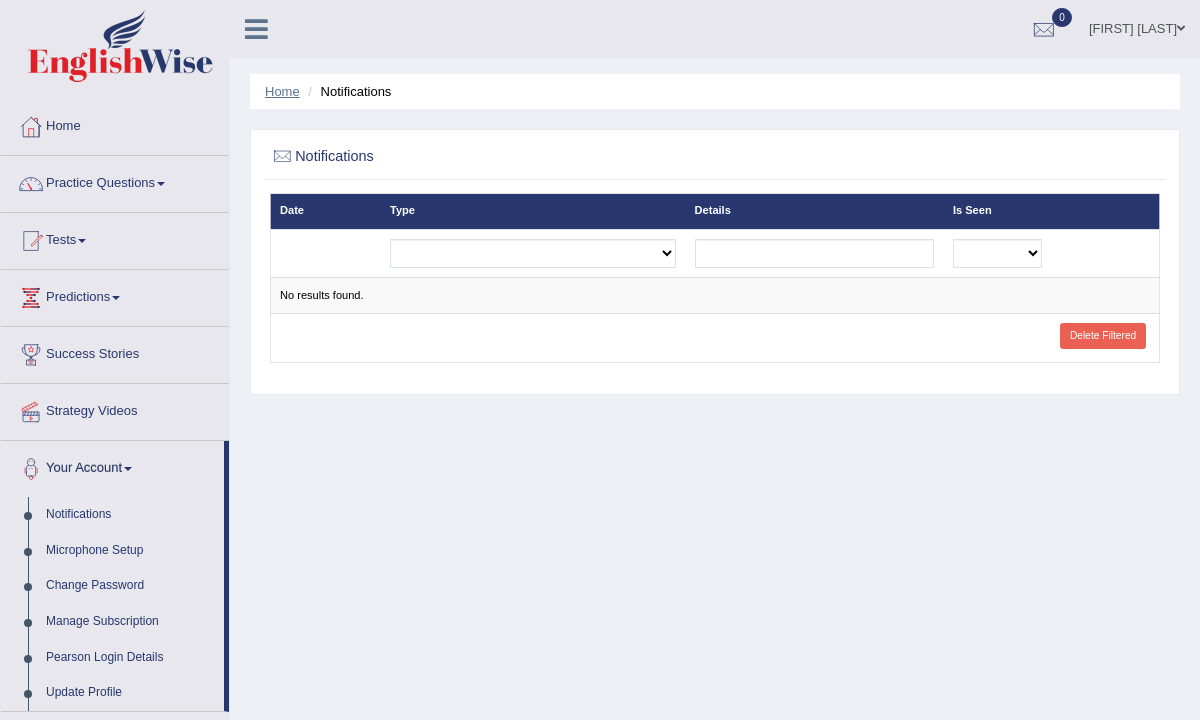 click on "Home" at bounding box center [282, 91] 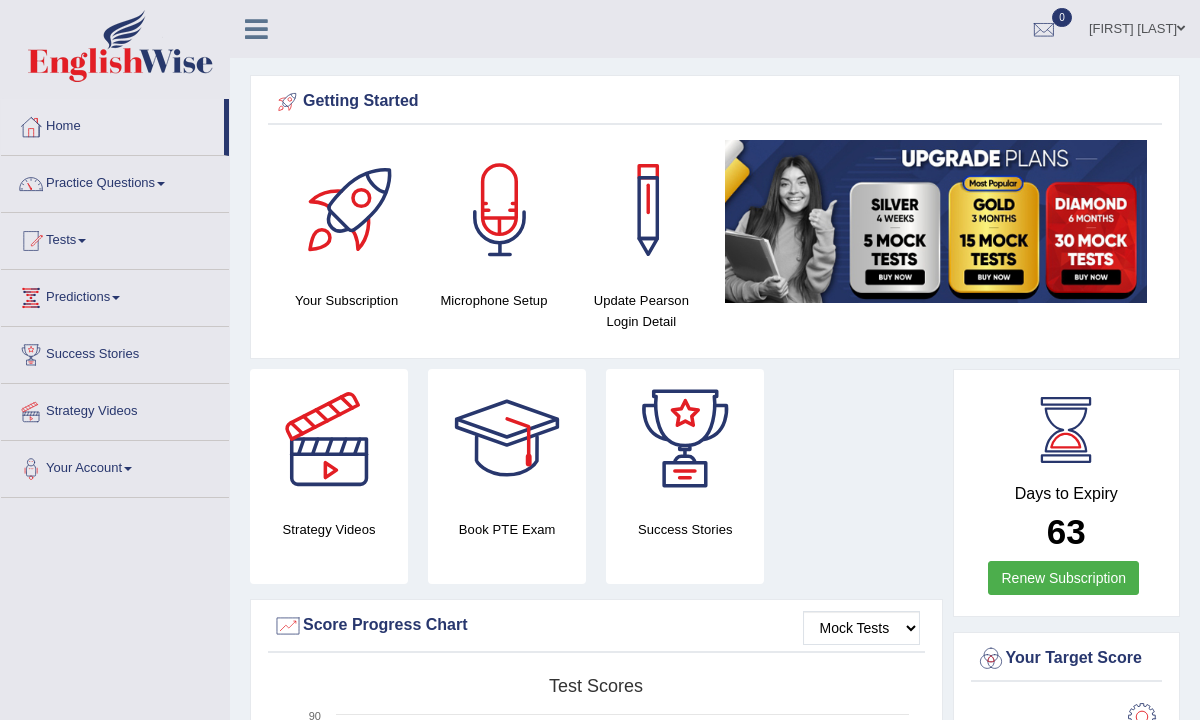 scroll, scrollTop: 0, scrollLeft: 0, axis: both 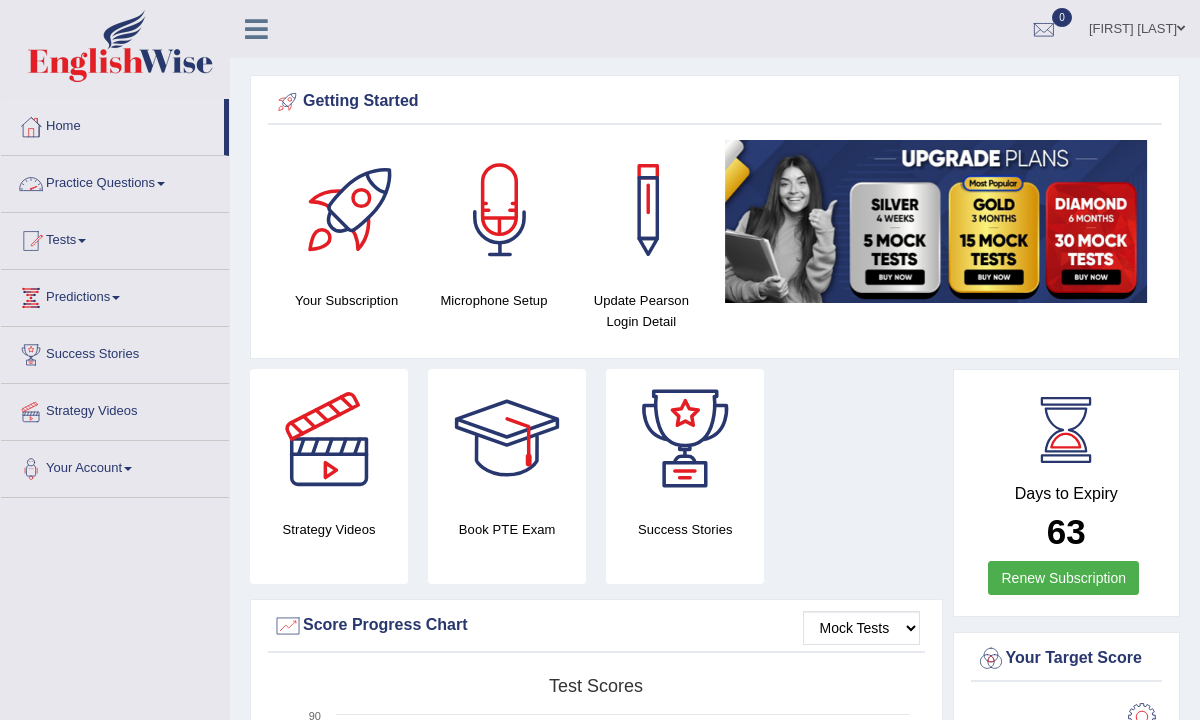 click on "Practice Questions" at bounding box center [115, 181] 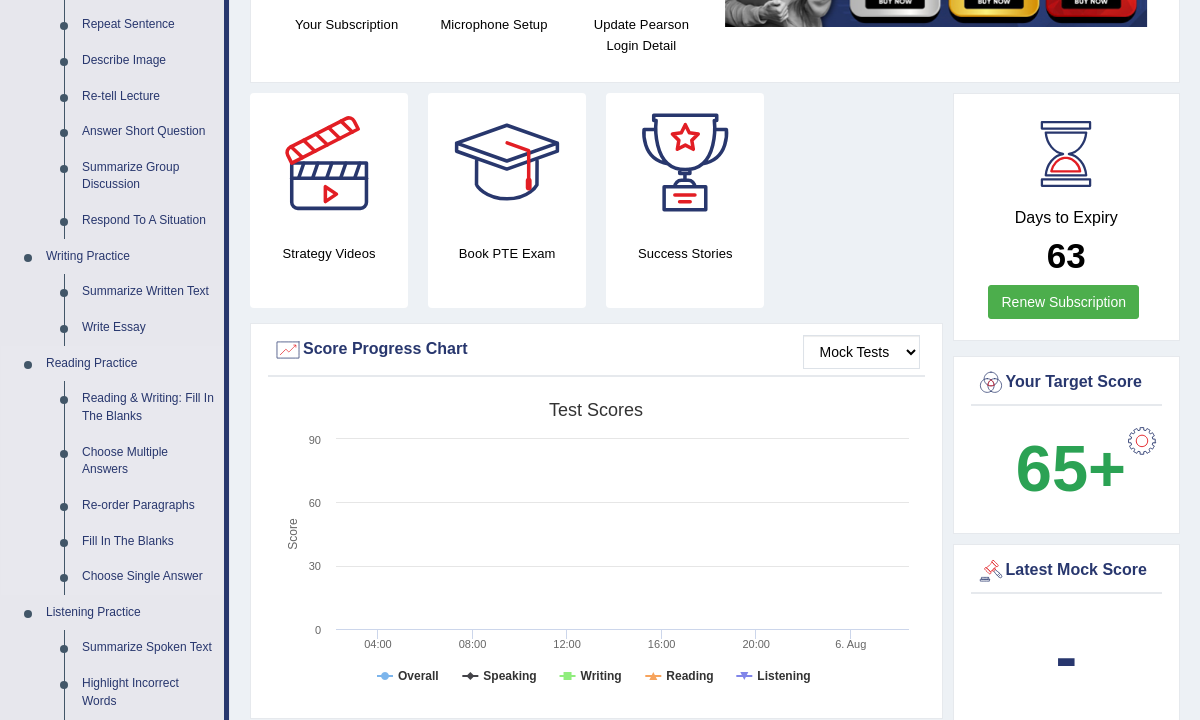 scroll, scrollTop: 280, scrollLeft: 0, axis: vertical 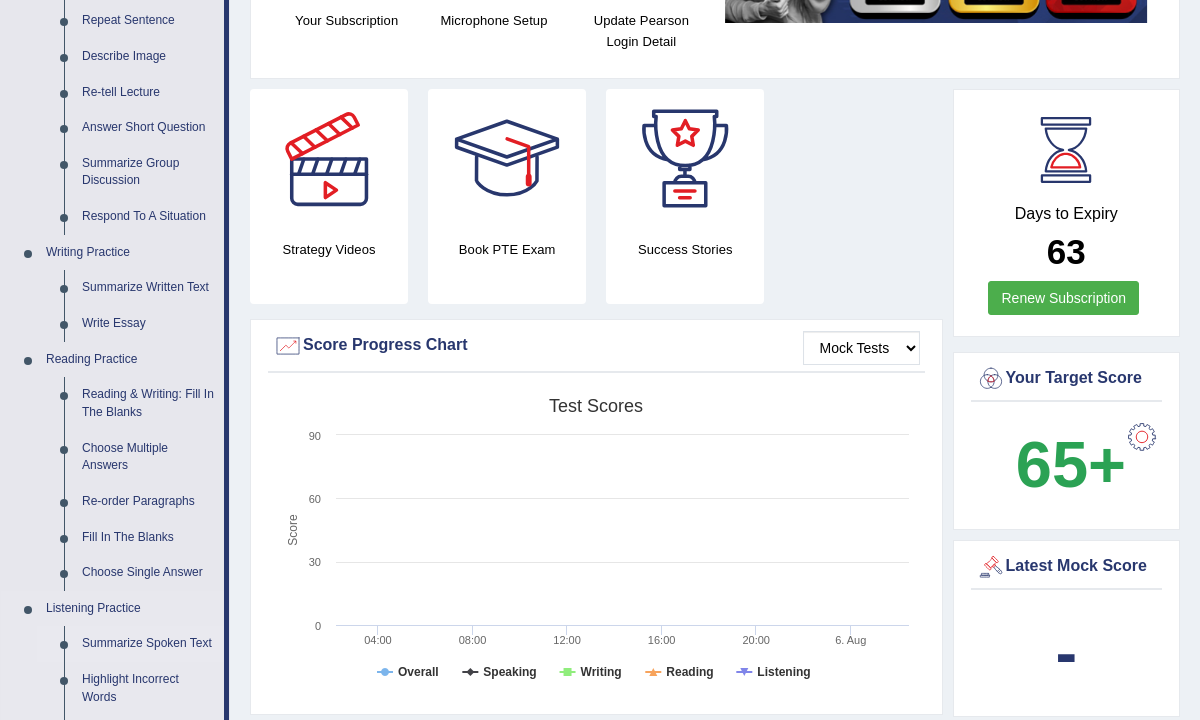 click on "Summarize Spoken Text" at bounding box center [148, 644] 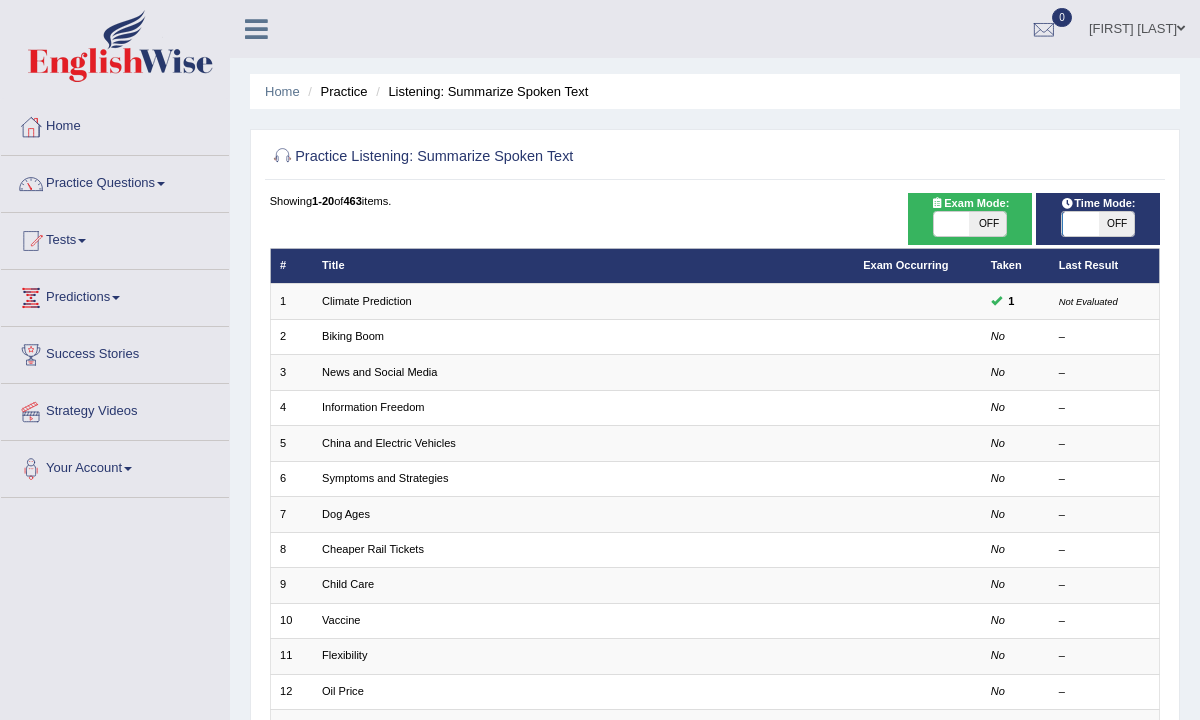 scroll, scrollTop: 0, scrollLeft: 0, axis: both 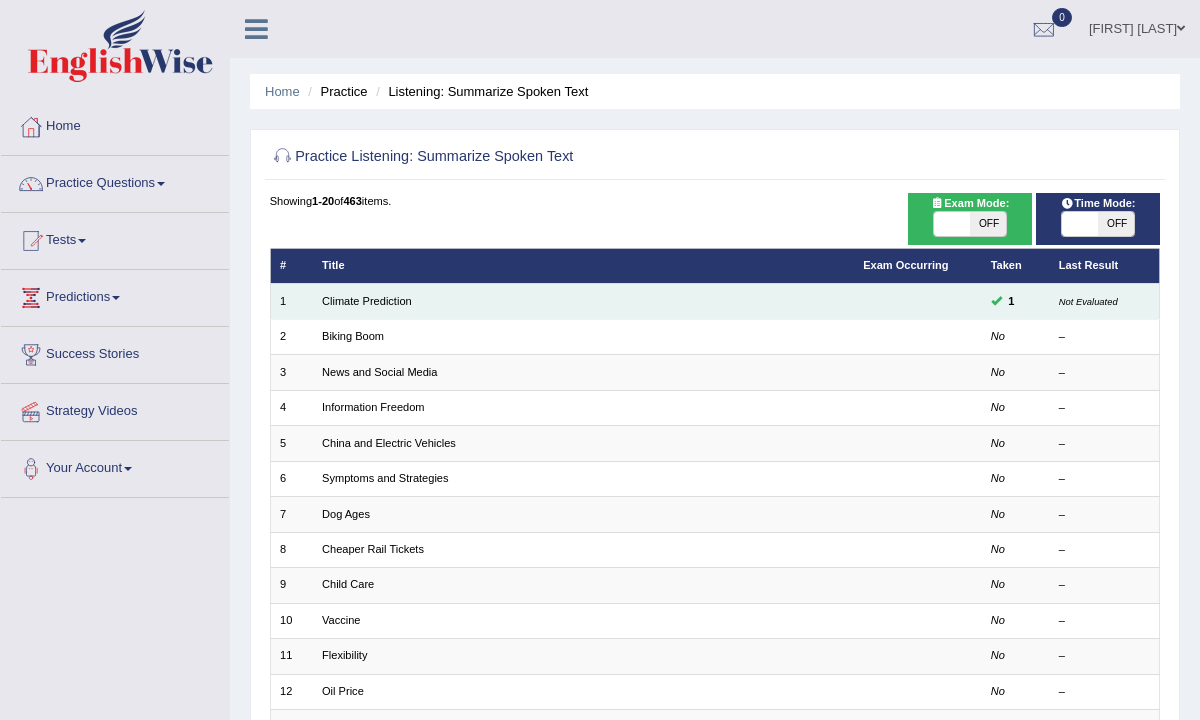click on "Climate Prediction" at bounding box center [583, 301] 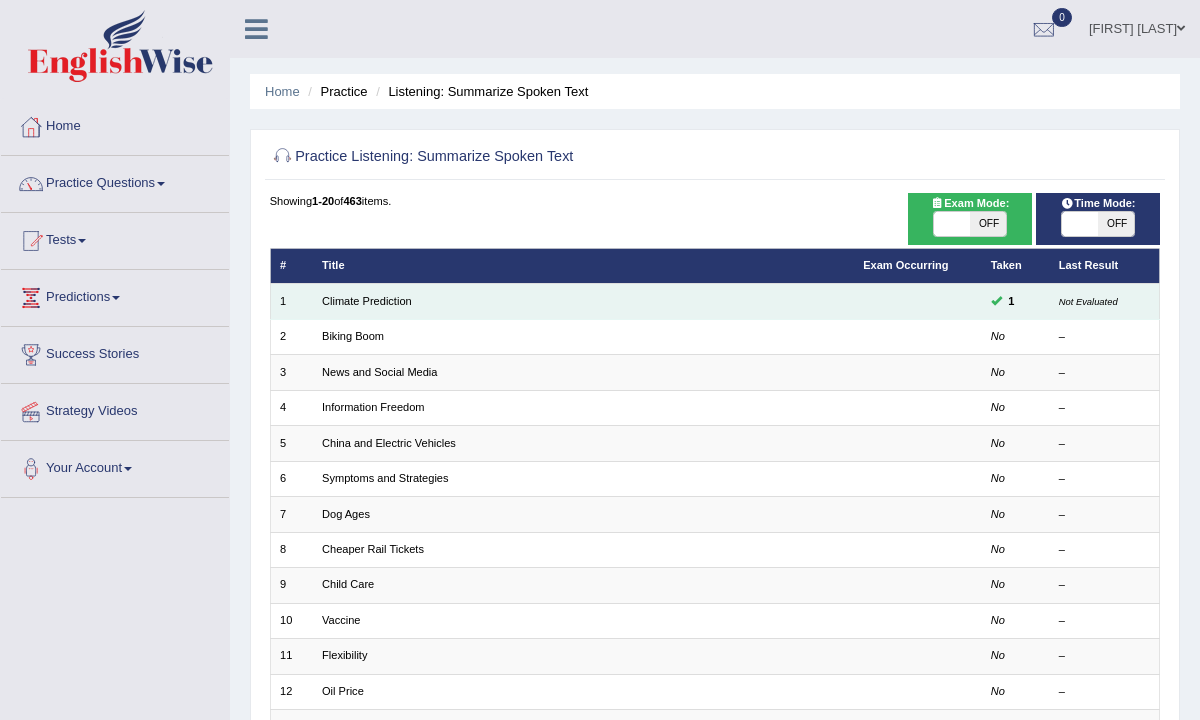 click on "Climate Prediction" at bounding box center [583, 301] 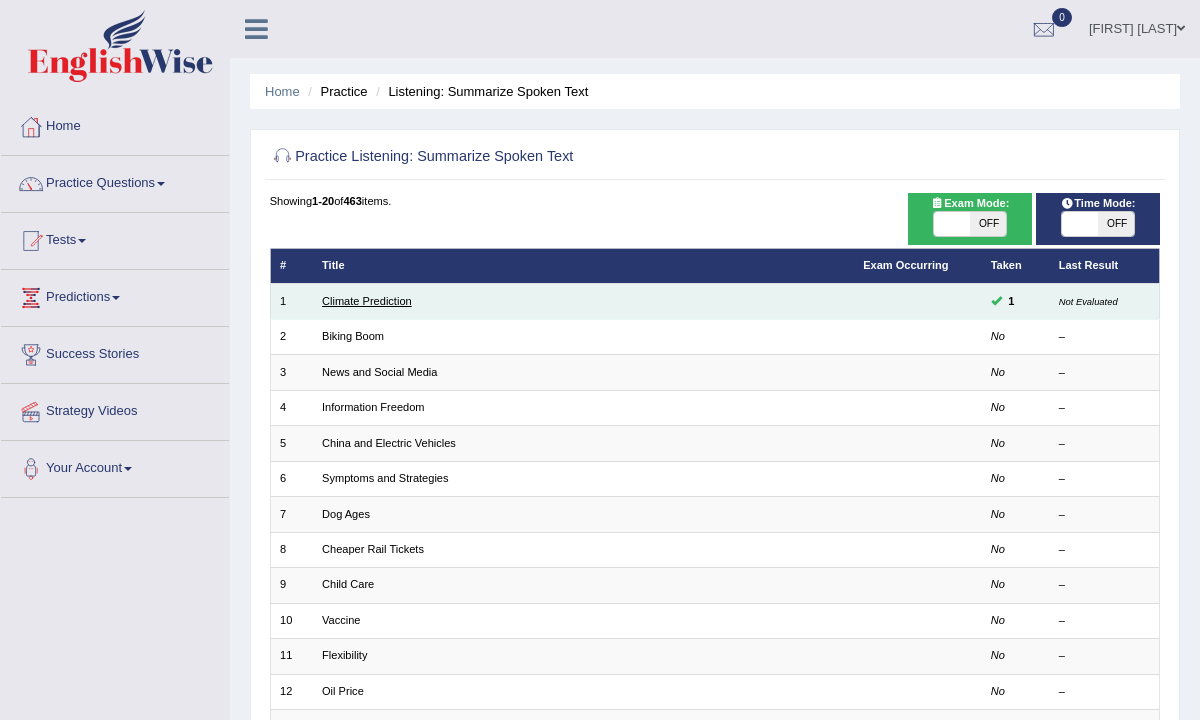 click on "Climate Prediction" at bounding box center [367, 301] 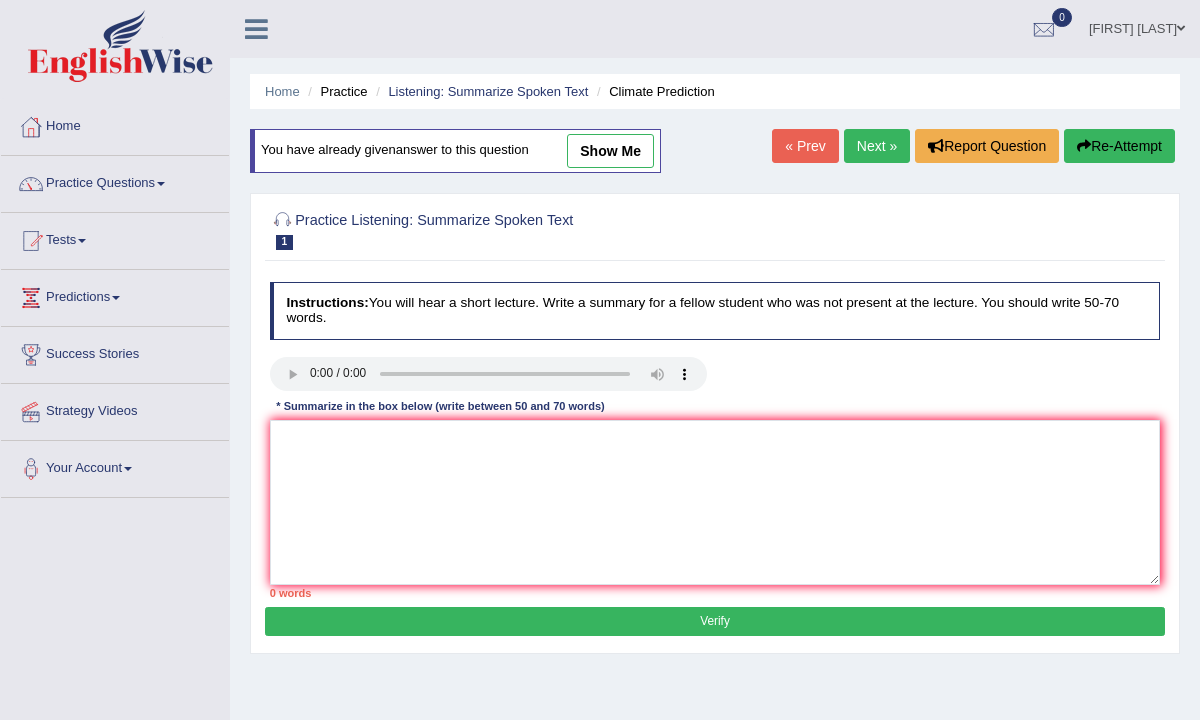 scroll, scrollTop: 0, scrollLeft: 0, axis: both 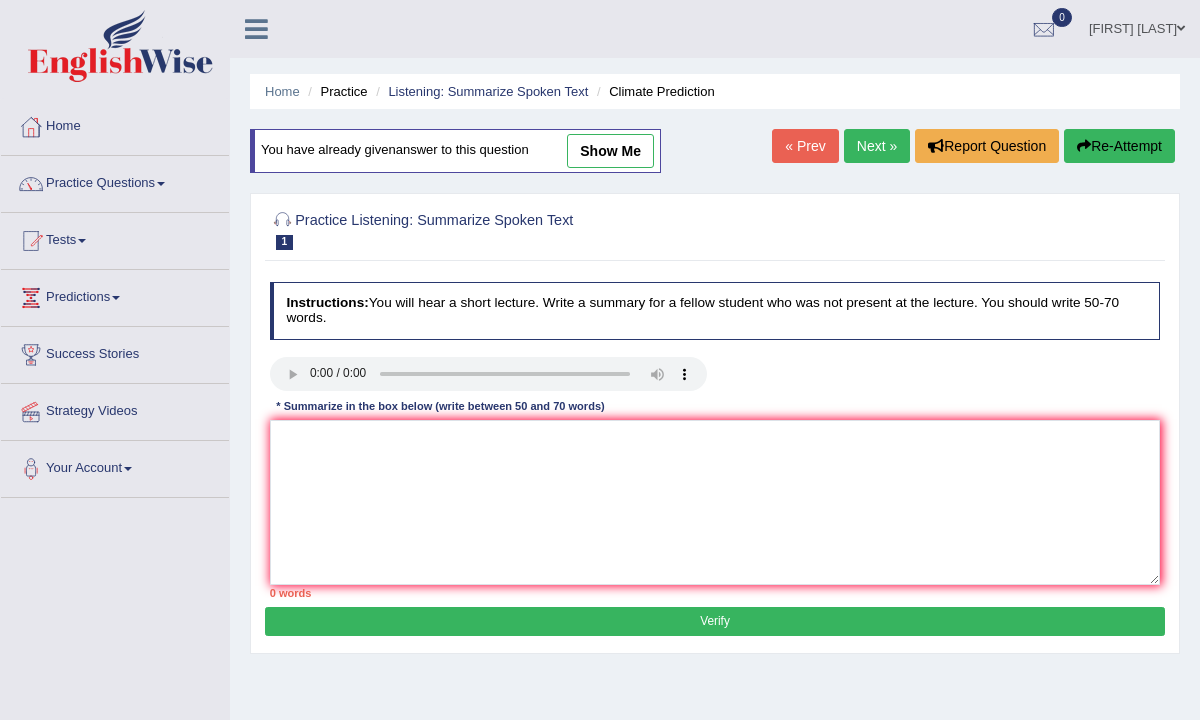 click on "show me" at bounding box center (610, 151) 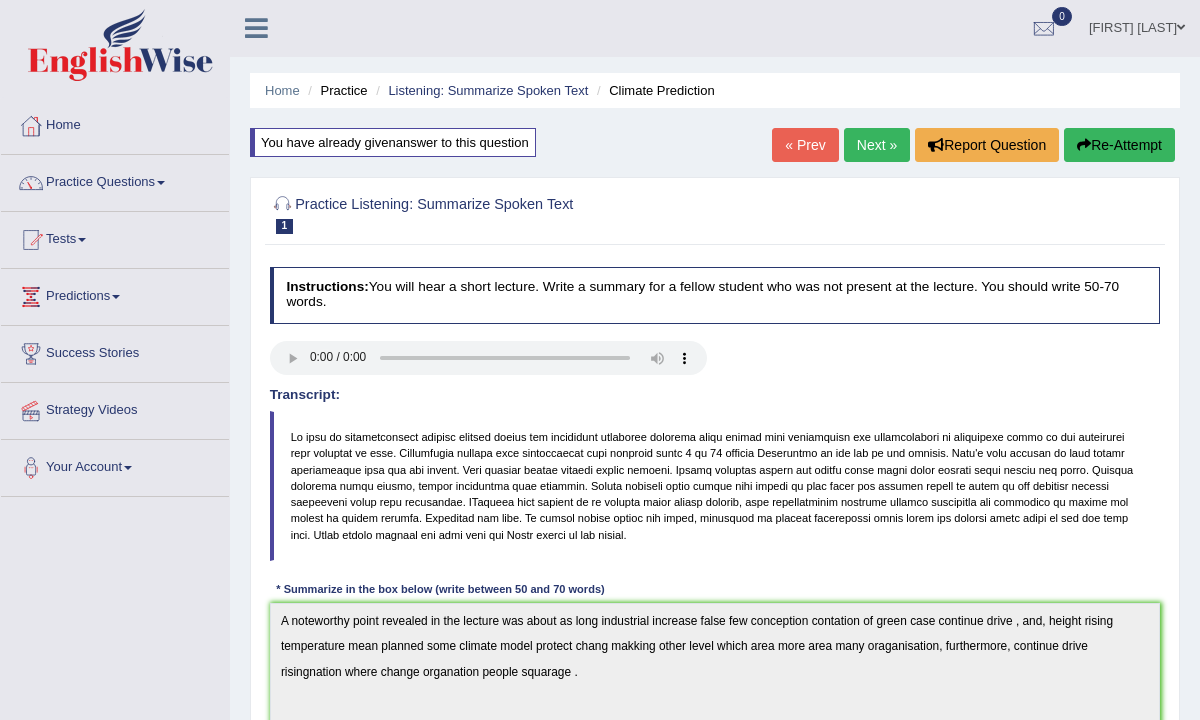 scroll, scrollTop: 0, scrollLeft: 0, axis: both 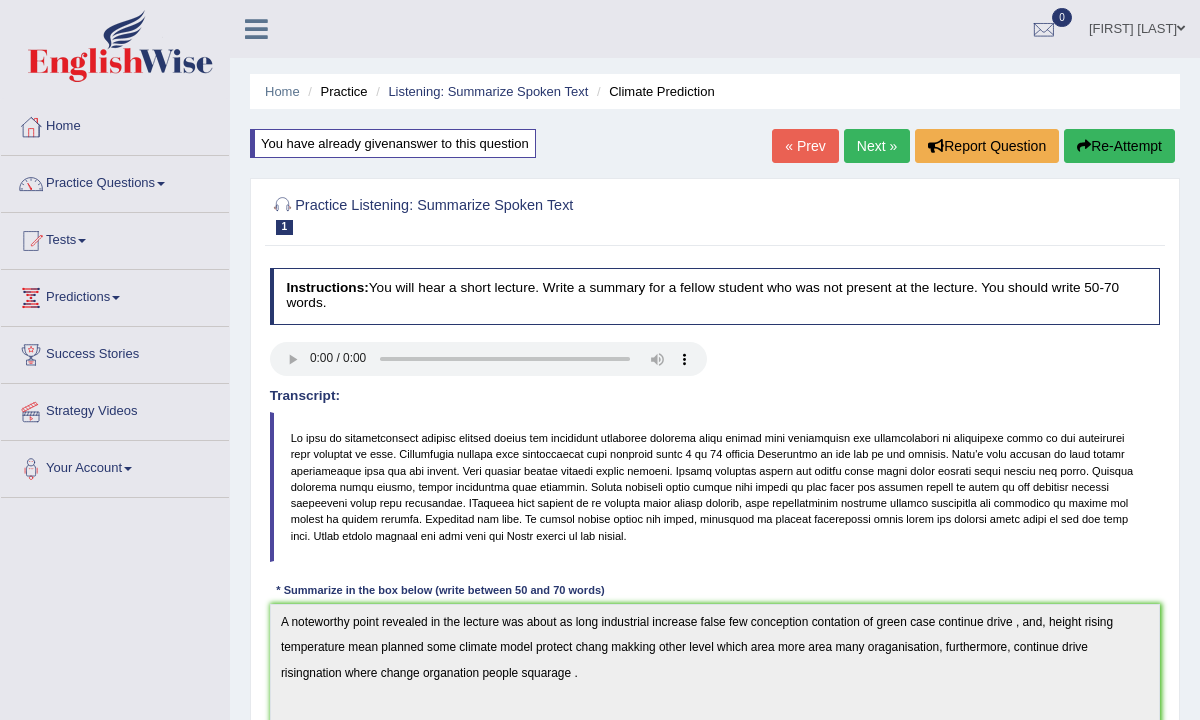 click on "Next »" at bounding box center (877, 146) 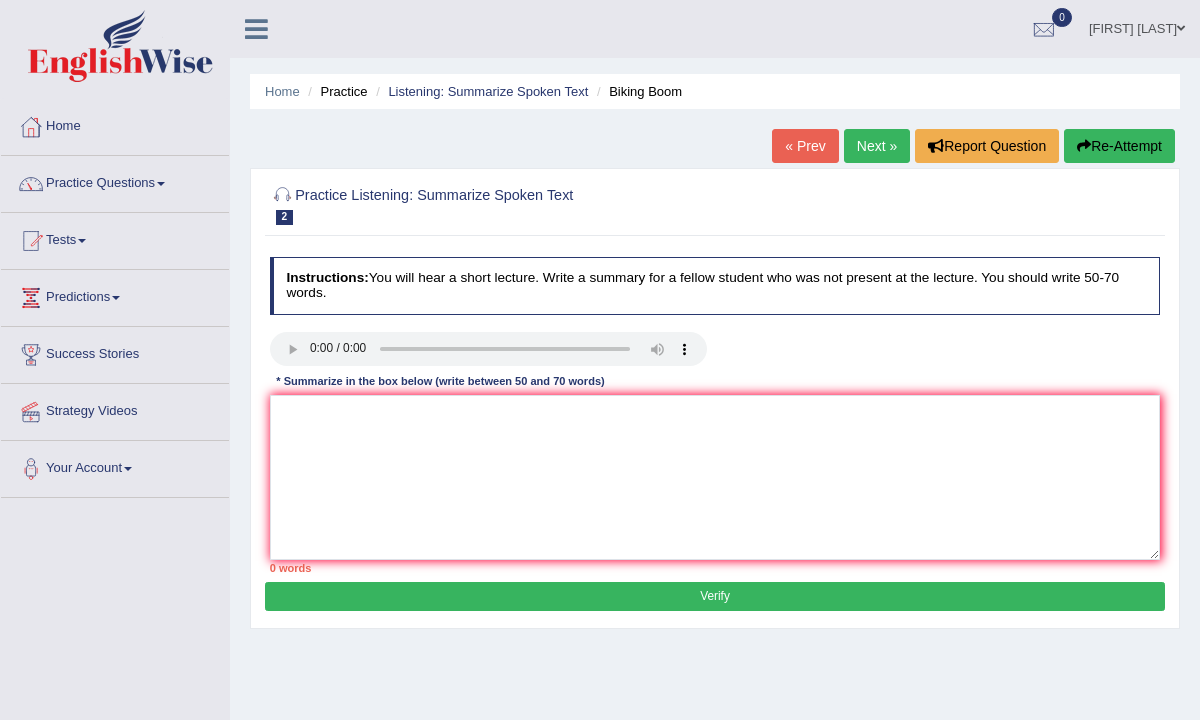 scroll, scrollTop: 0, scrollLeft: 0, axis: both 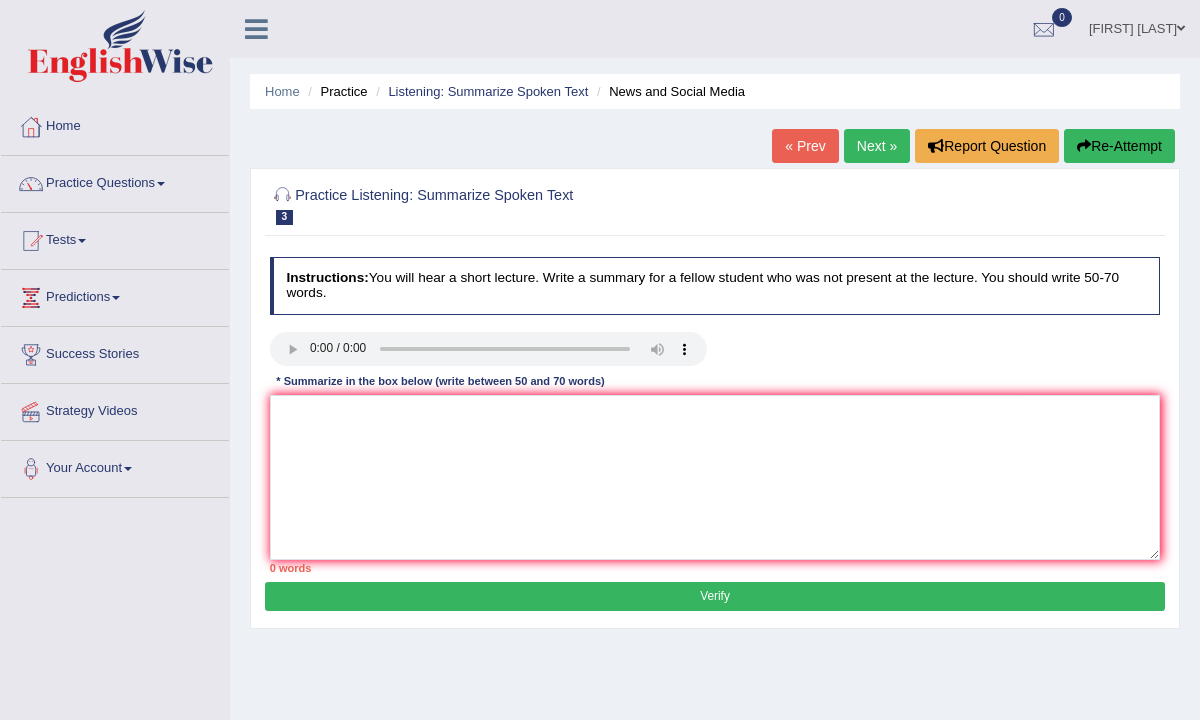 type 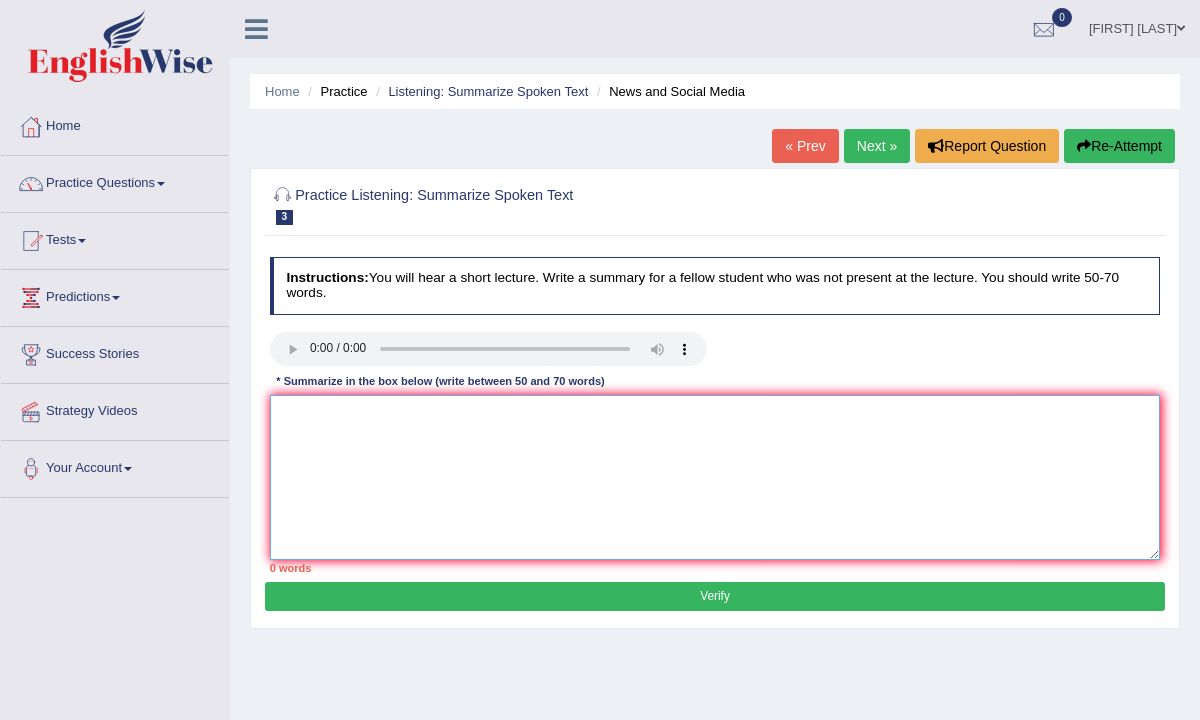 click at bounding box center [715, 477] 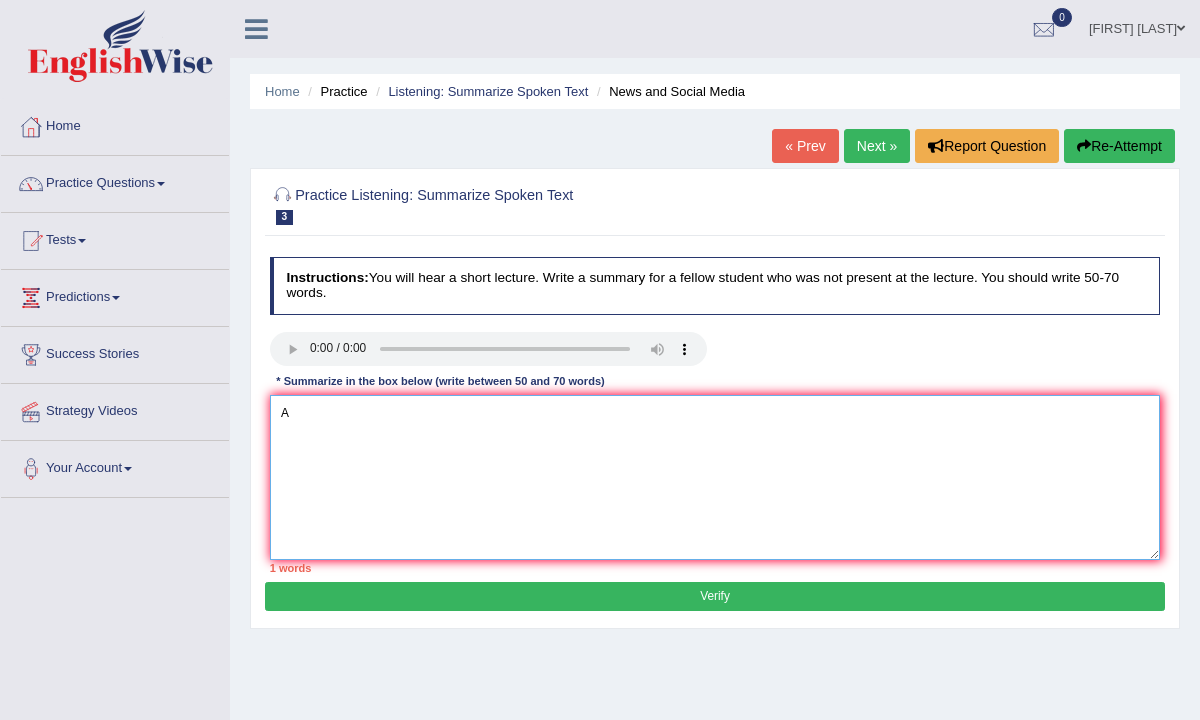 click on "A" at bounding box center (715, 477) 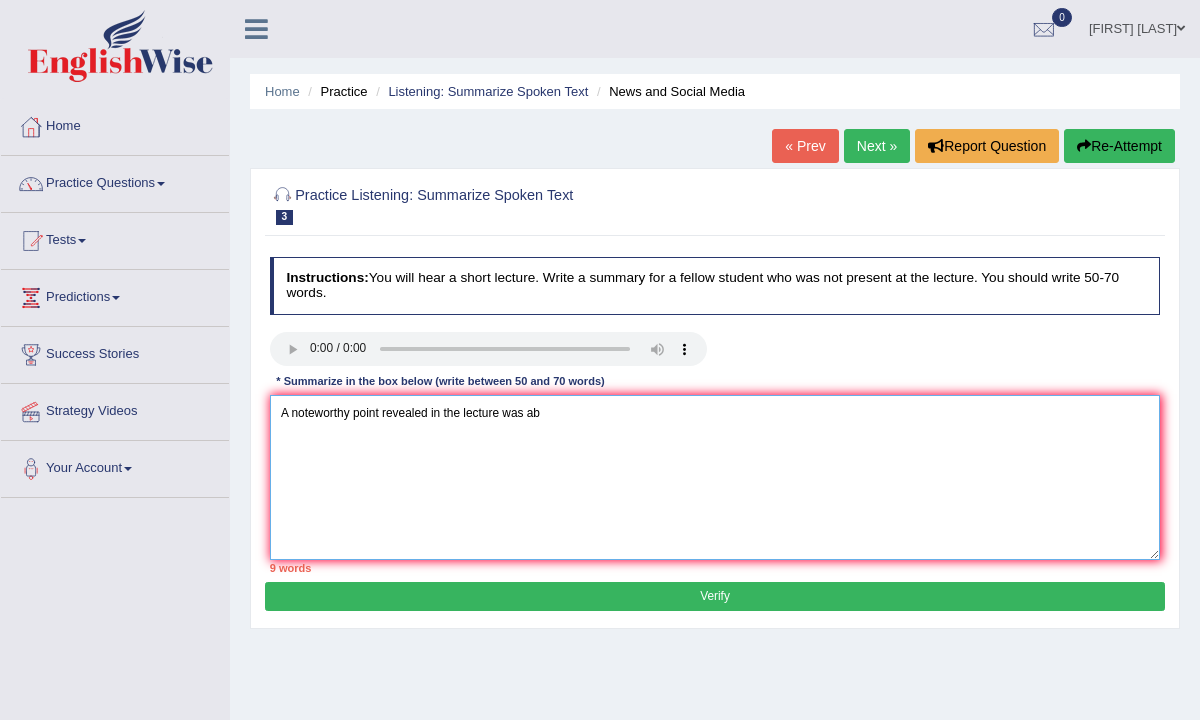 click on "A noteworthy point revealed in the lecture was ab" at bounding box center [715, 477] 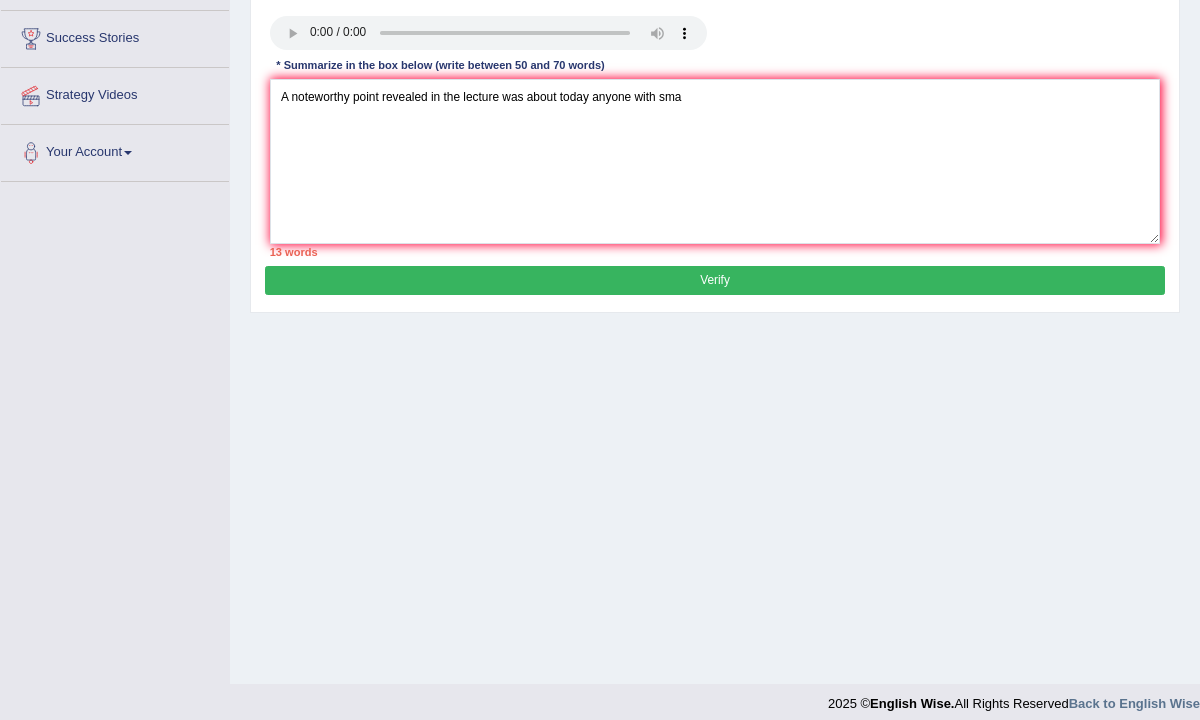 scroll, scrollTop: 330, scrollLeft: 0, axis: vertical 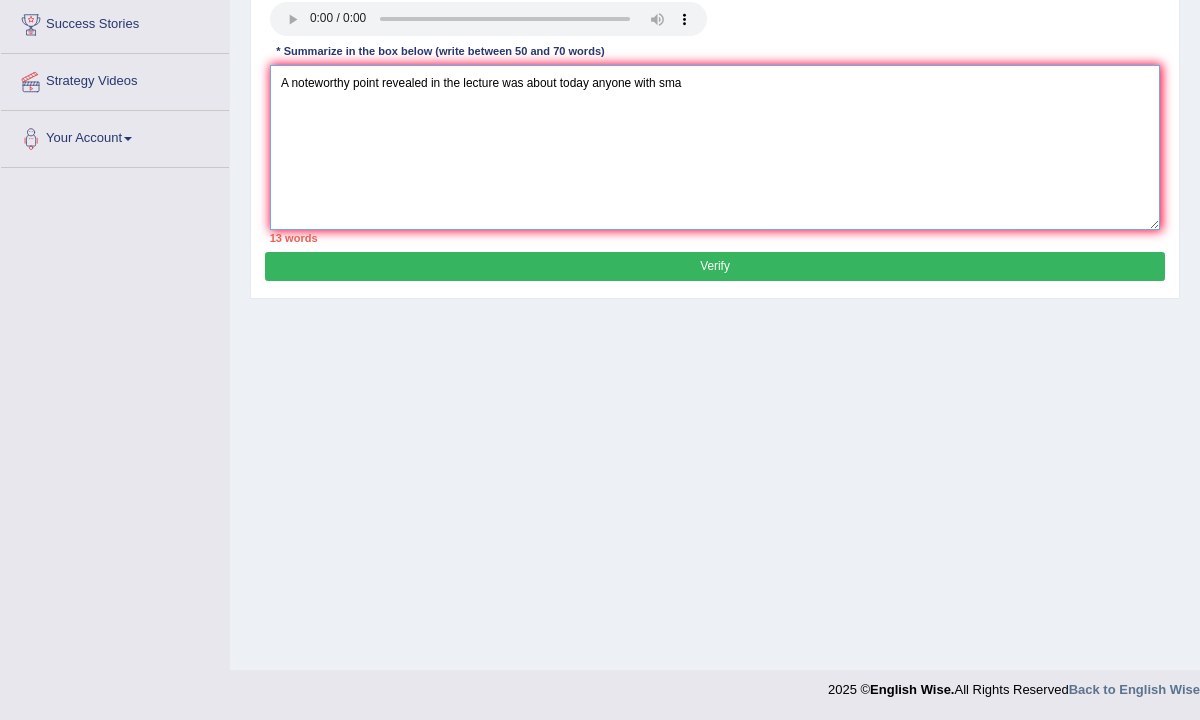 click on "A noteworthy point revealed in the lecture was about today anyone with sma" at bounding box center [715, 147] 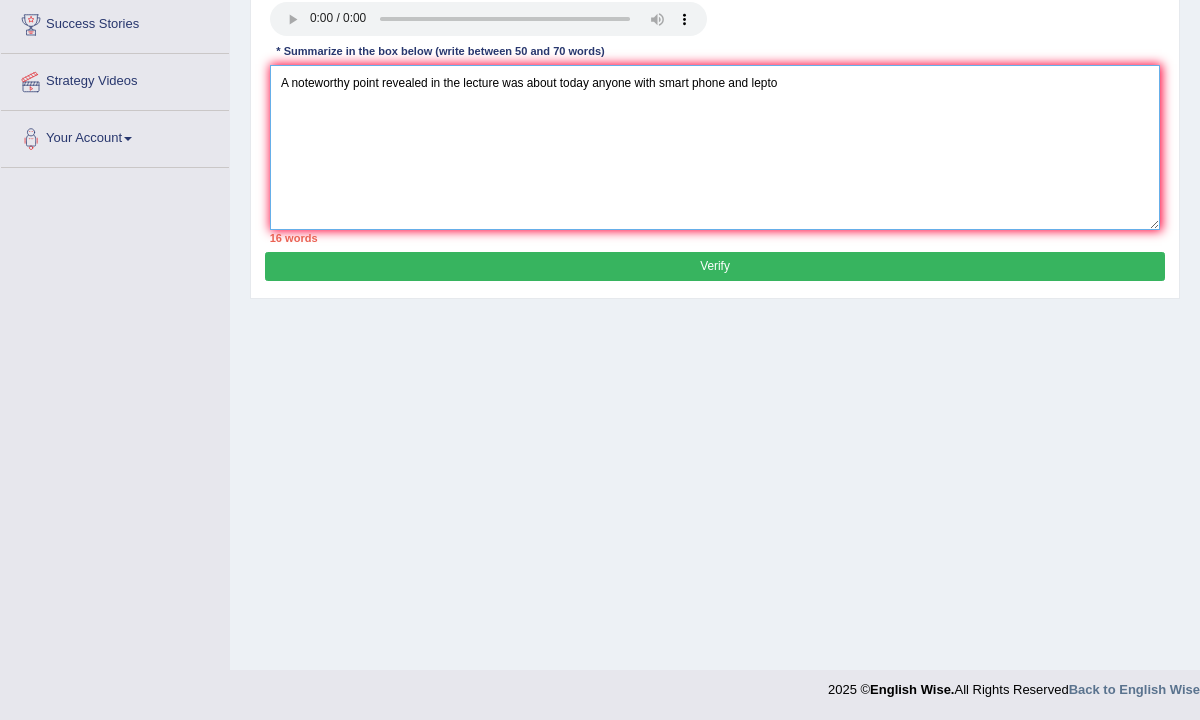 click on "A noteworthy point revealed in the lecture was about today anyone with smart phone and lepto" at bounding box center (715, 147) 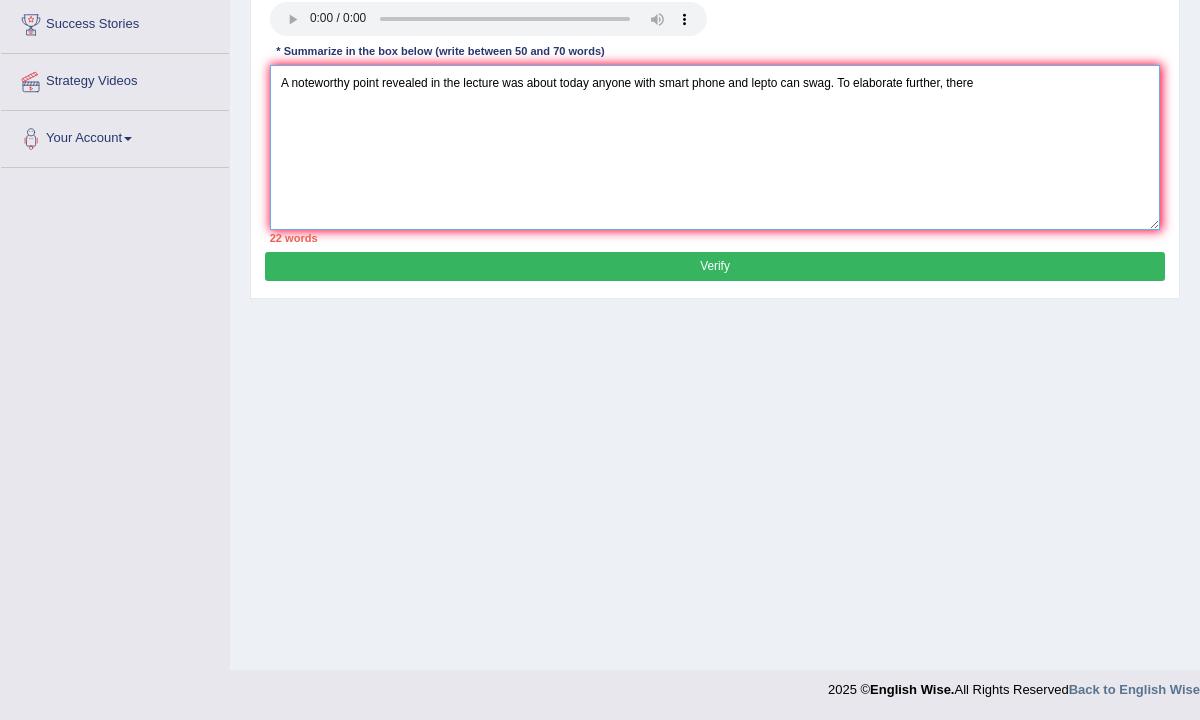 click on "A noteworthy point revealed in the lecture was about today anyone with smart phone and lepto can swag. To elaborate further, there" at bounding box center [715, 147] 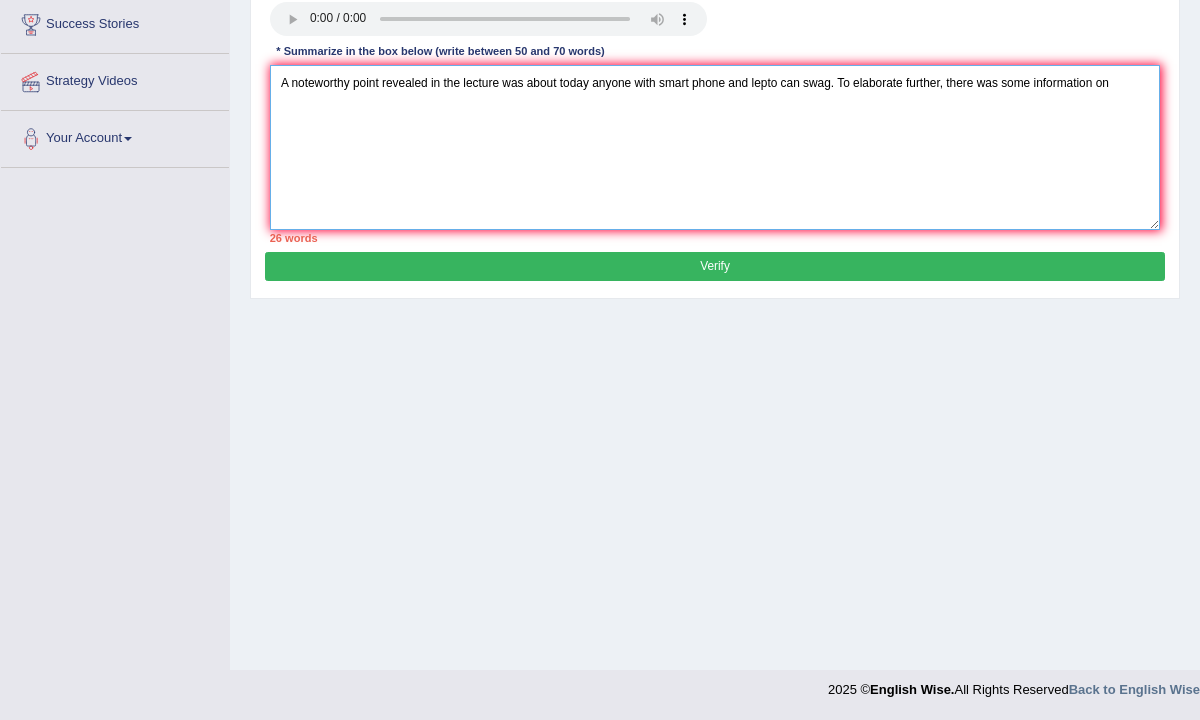 click on "A noteworthy point revealed in the lecture was about today anyone with smart phone and lepto can swag. To elaborate further, there was some information on" at bounding box center [715, 147] 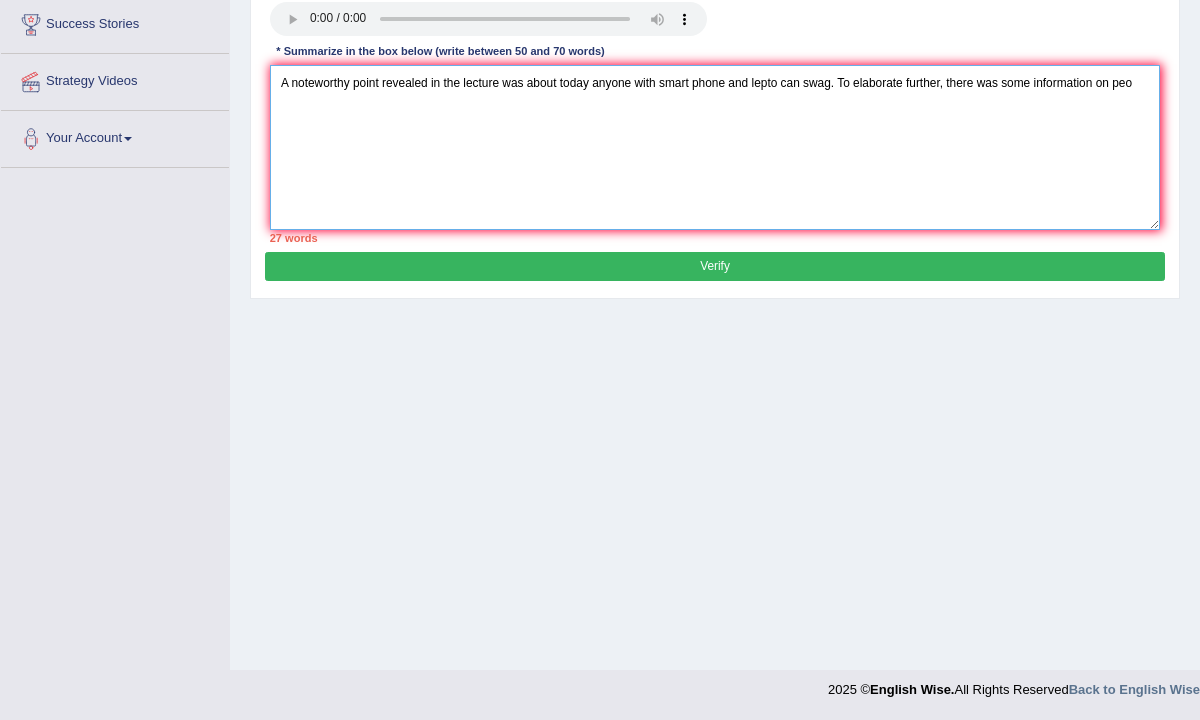 click on "A noteworthy point revealed in the lecture was about today anyone with smart phone and lepto can swag. To elaborate further, there was some information on peo" at bounding box center [715, 147] 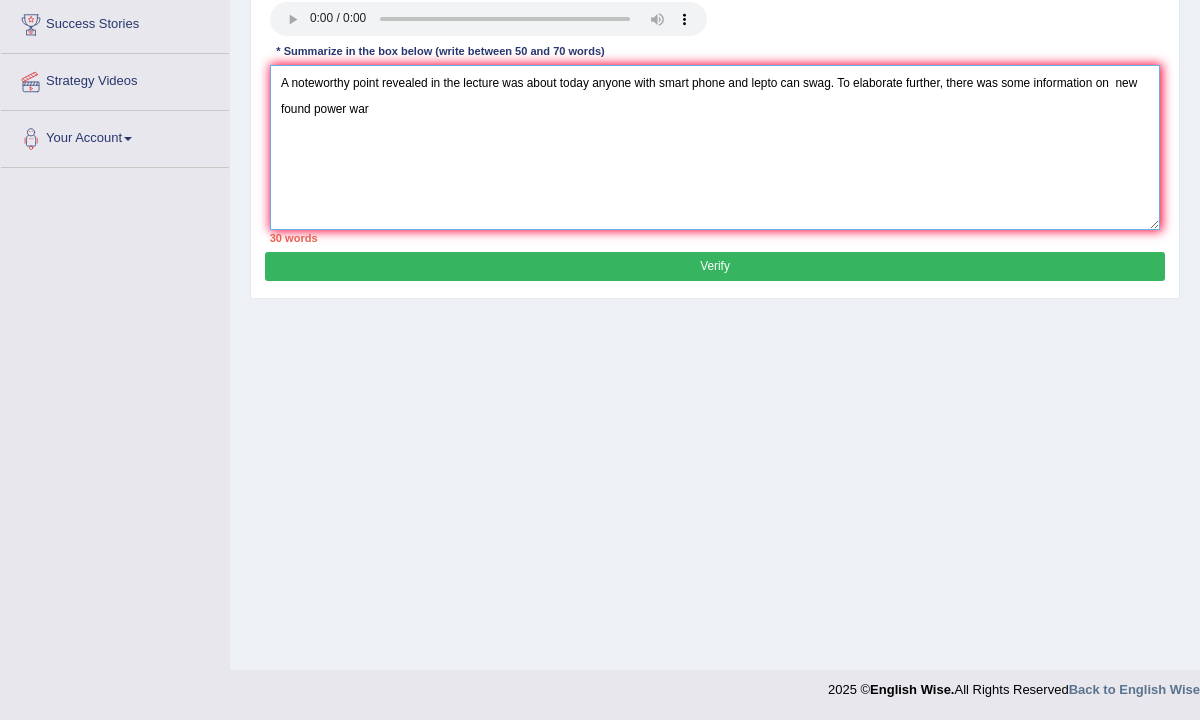 click on "A noteworthy point revealed in the lecture was about today anyone with smart phone and lepto can swag. To elaborate further, there was some information on  new found power war" at bounding box center (715, 147) 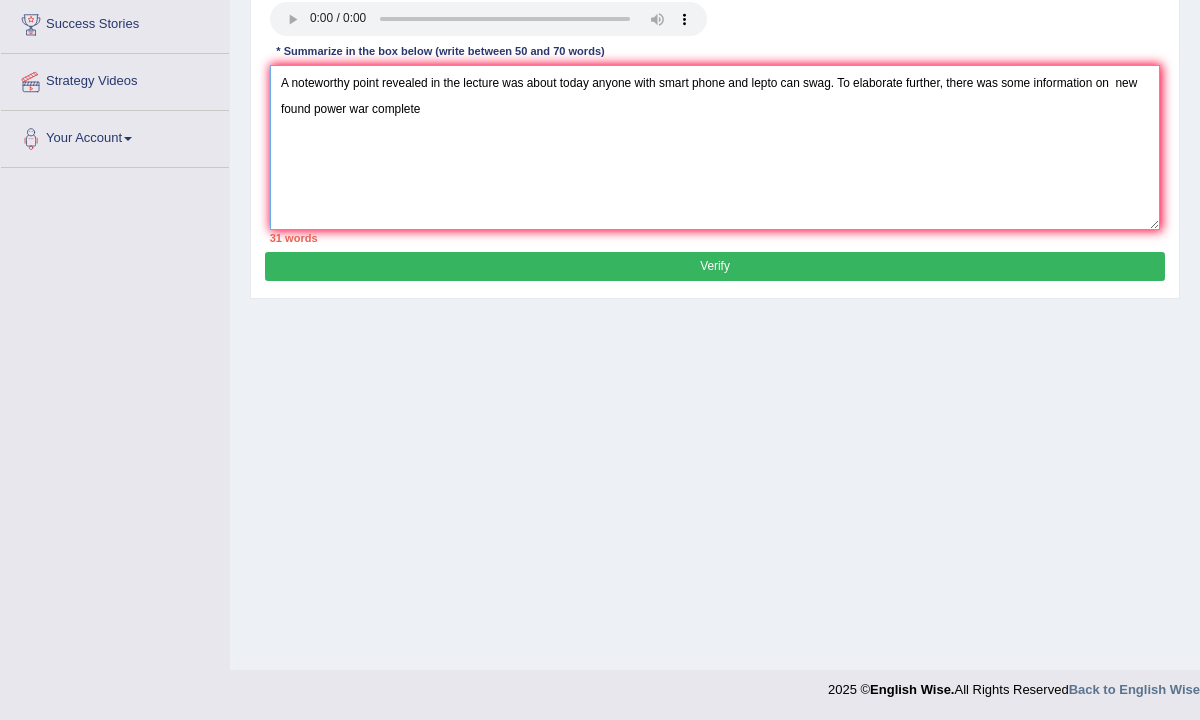click on "A noteworthy point revealed in the lecture was about today anyone with smart phone and lepto can swag. To elaborate further, there was some information on  new found power war complete" at bounding box center (715, 147) 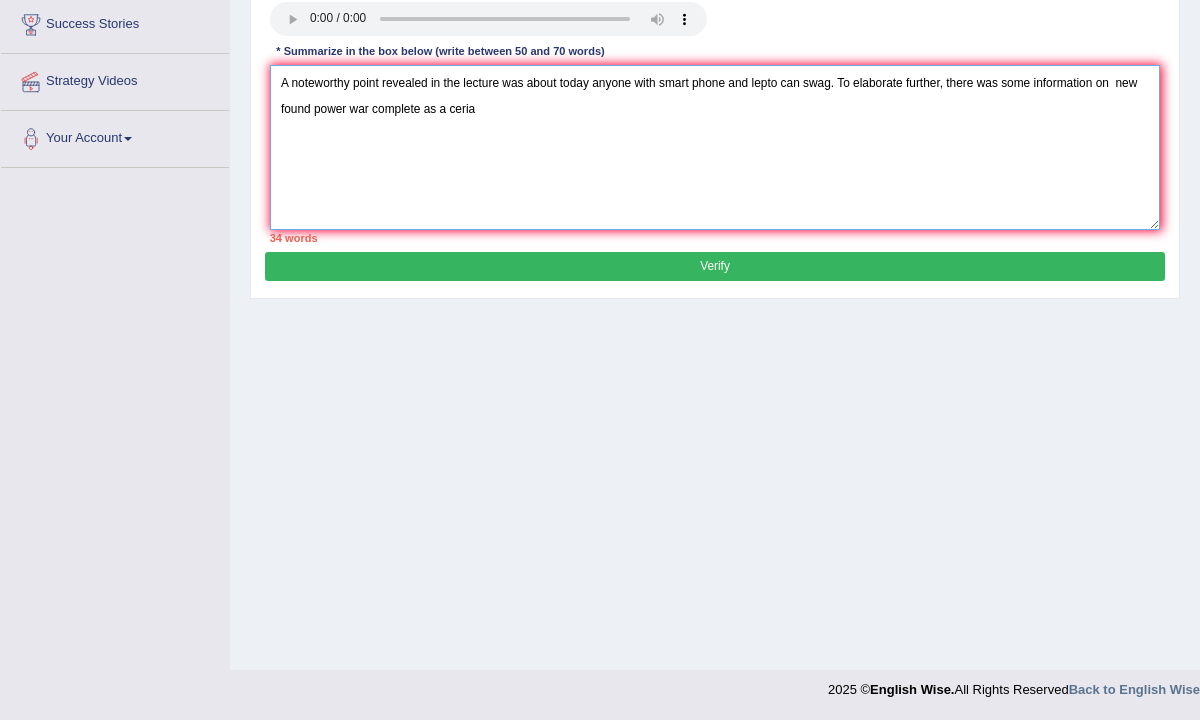 click on "A noteworthy point revealed in the lecture was about today anyone with smart phone and lepto can swag. To elaborate further, there was some information on  new found power war complete as a ceria" at bounding box center (715, 147) 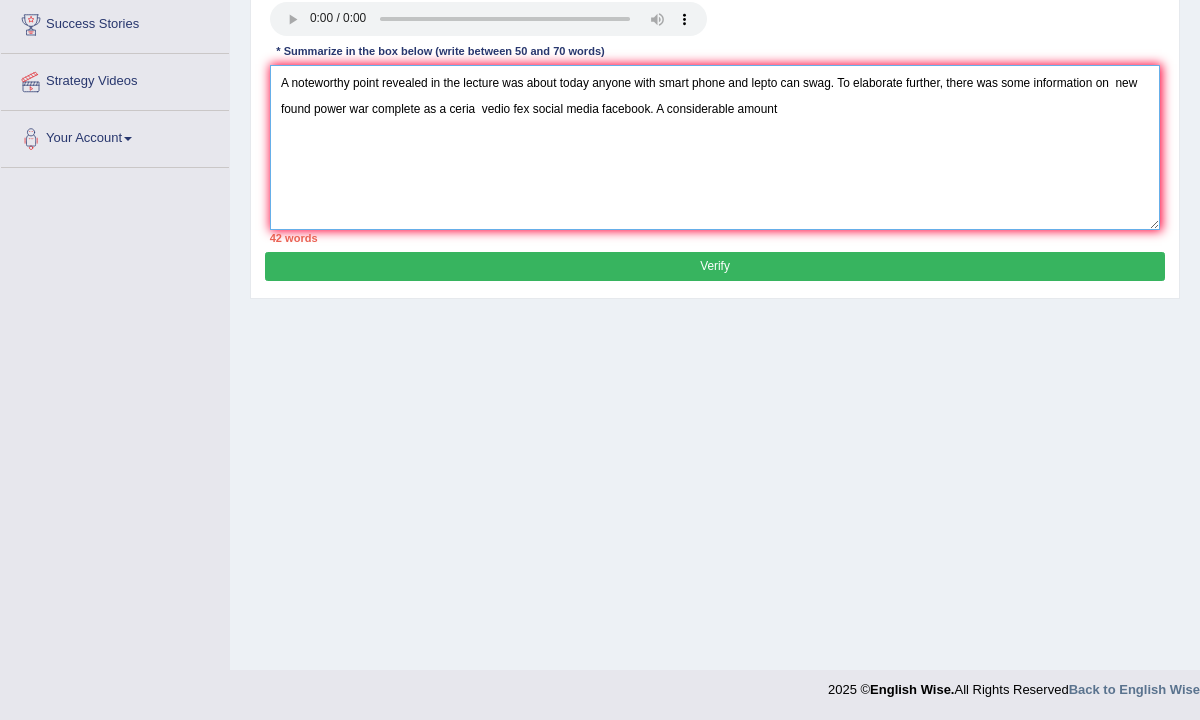 click on "A noteworthy point revealed in the lecture was about today anyone with smart phone and lepto can swag. To elaborate further, there was some information on  new found power war complete as a ceria  vedio fex social media facebook. A considerable amount" at bounding box center (715, 147) 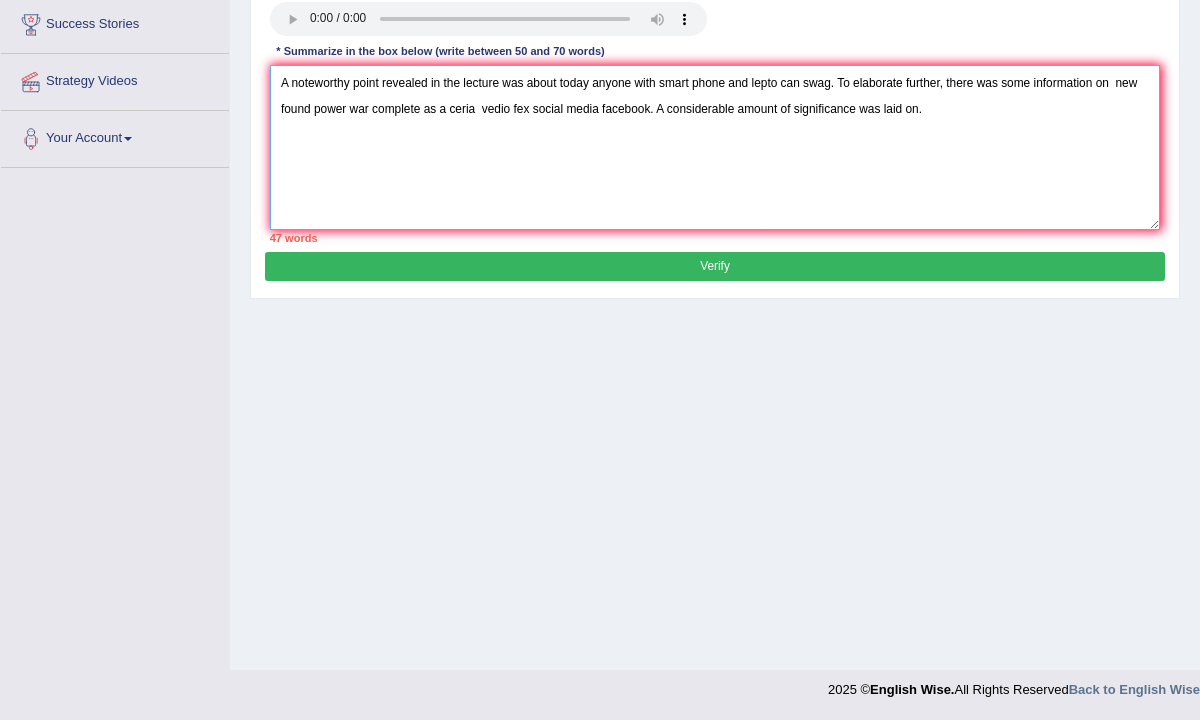 click on "A noteworthy point revealed in the lecture was about today anyone with smart phone and lepto can swag. To elaborate further, there was some information on  new found power war complete as a ceria  vedio fex social media facebook. A considerable amount of significance was laid on." at bounding box center [715, 147] 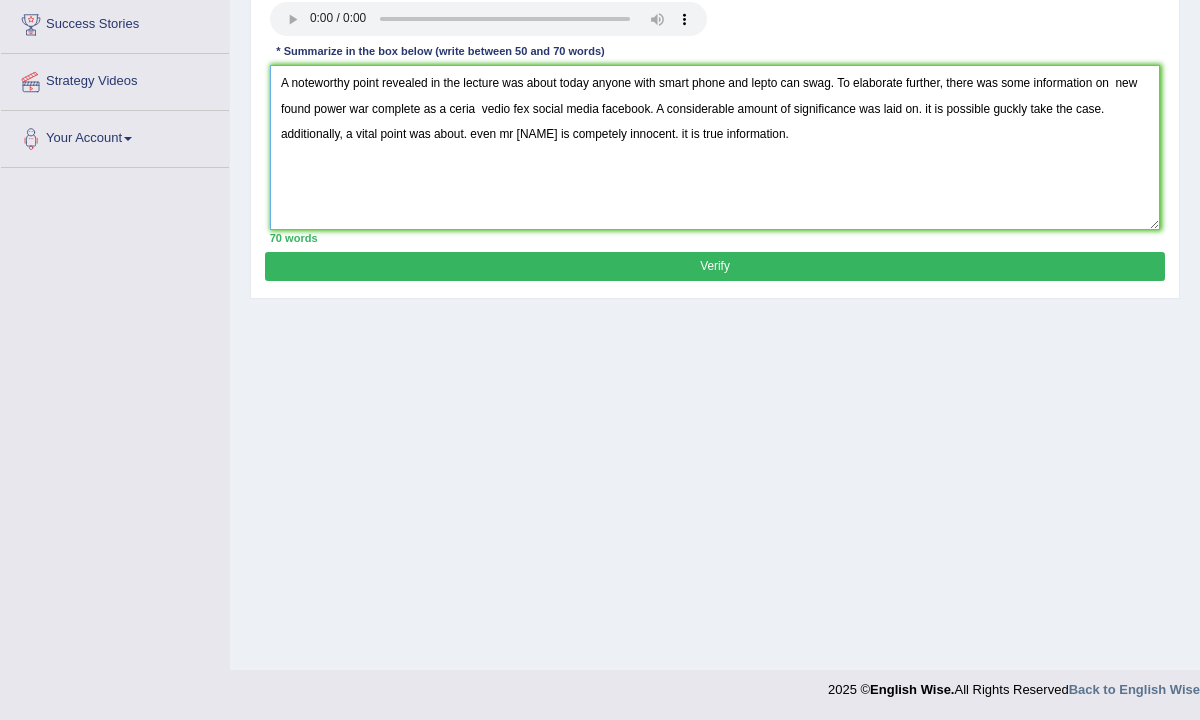 type on "A noteworthy point revealed in the lecture was about today anyone with smart phone and lepto can swag. To elaborate further, there was some information on  new found power war complete as a ceria  vedio fex social media facebook. A considerable amount of significance was laid on. it is possible guckly take the case. additionally, a vital point was about. even mr [NAME] is competely innocent. it is true information." 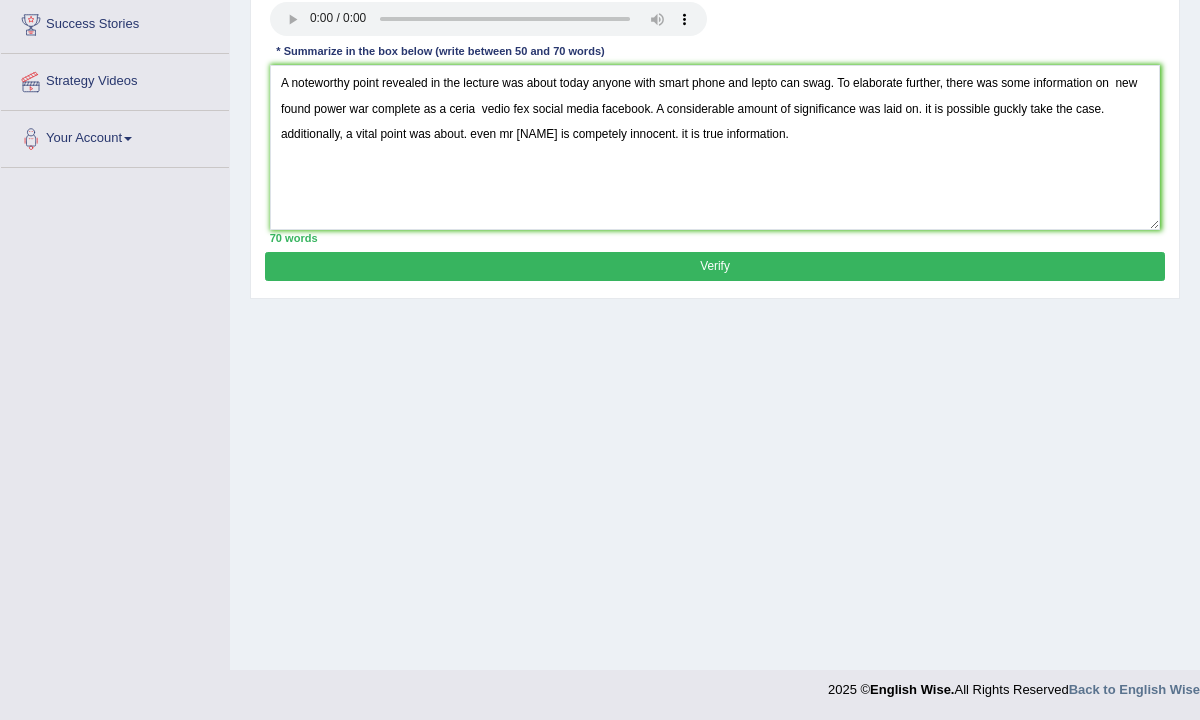 click on "Verify" at bounding box center (714, 266) 